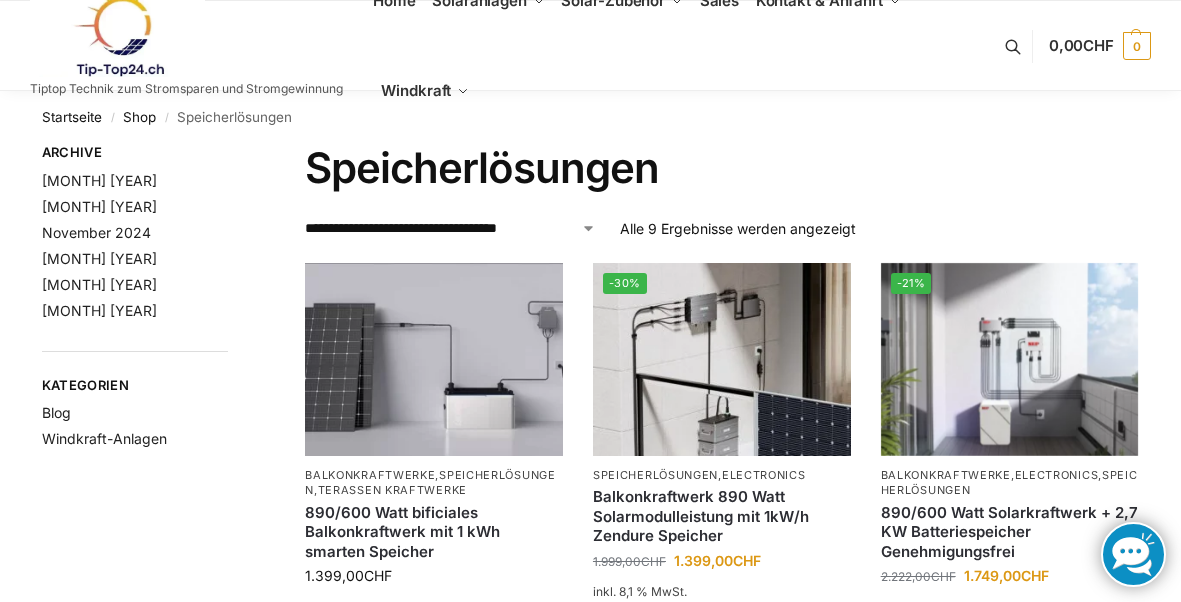 scroll, scrollTop: 1251, scrollLeft: 0, axis: vertical 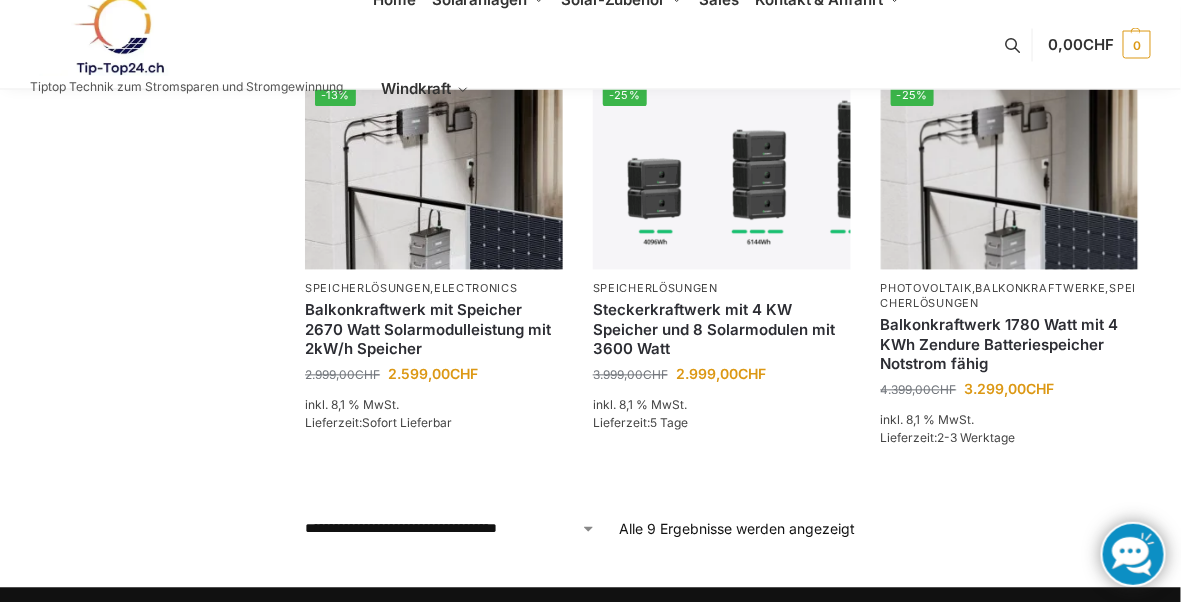 click at bounding box center (1010, 172) 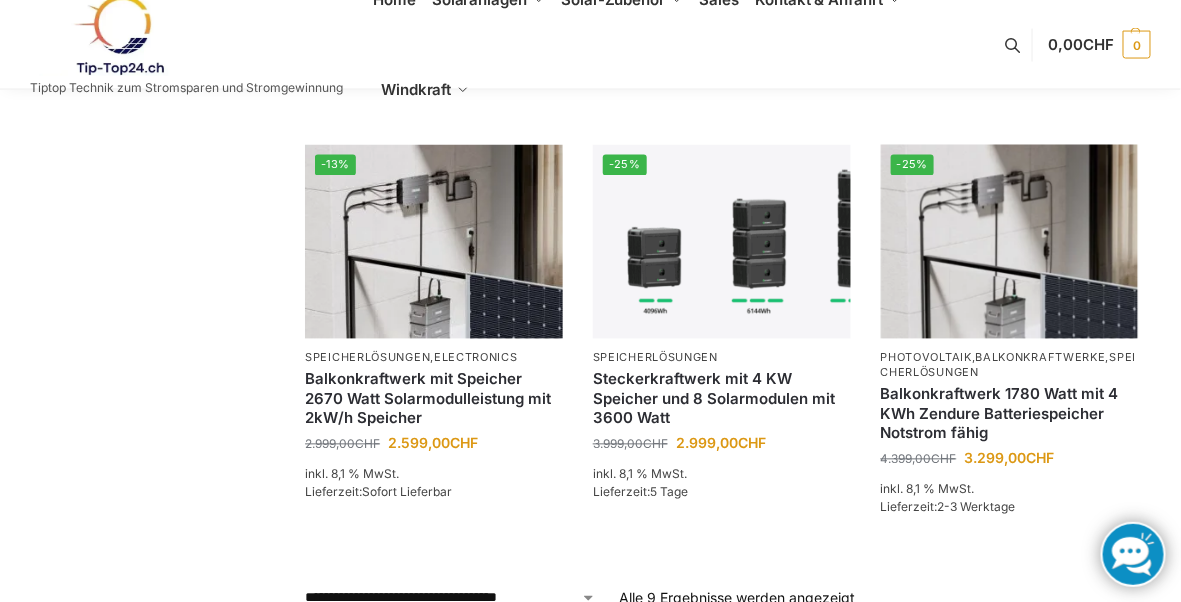 scroll, scrollTop: 954, scrollLeft: 0, axis: vertical 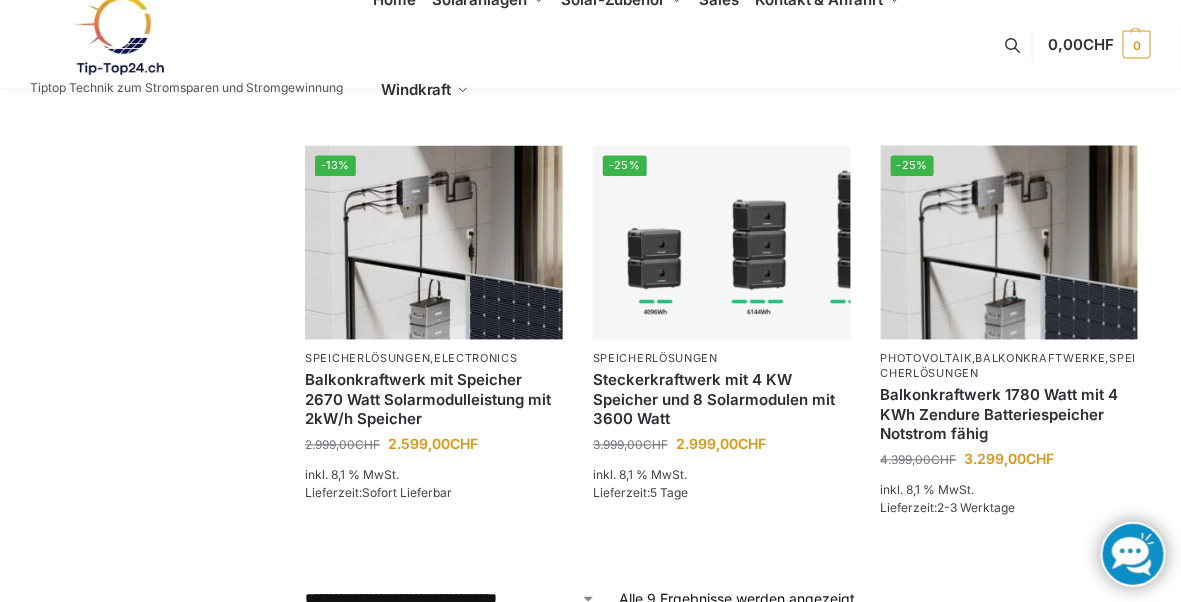 click at bounding box center [722, 242] 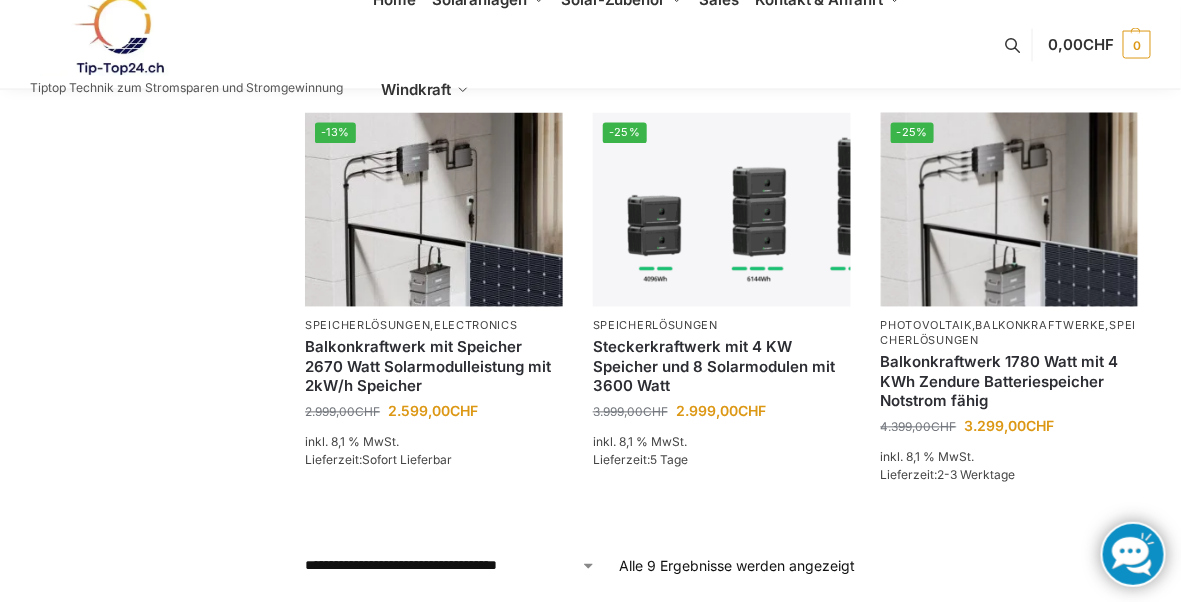scroll, scrollTop: 1018, scrollLeft: 0, axis: vertical 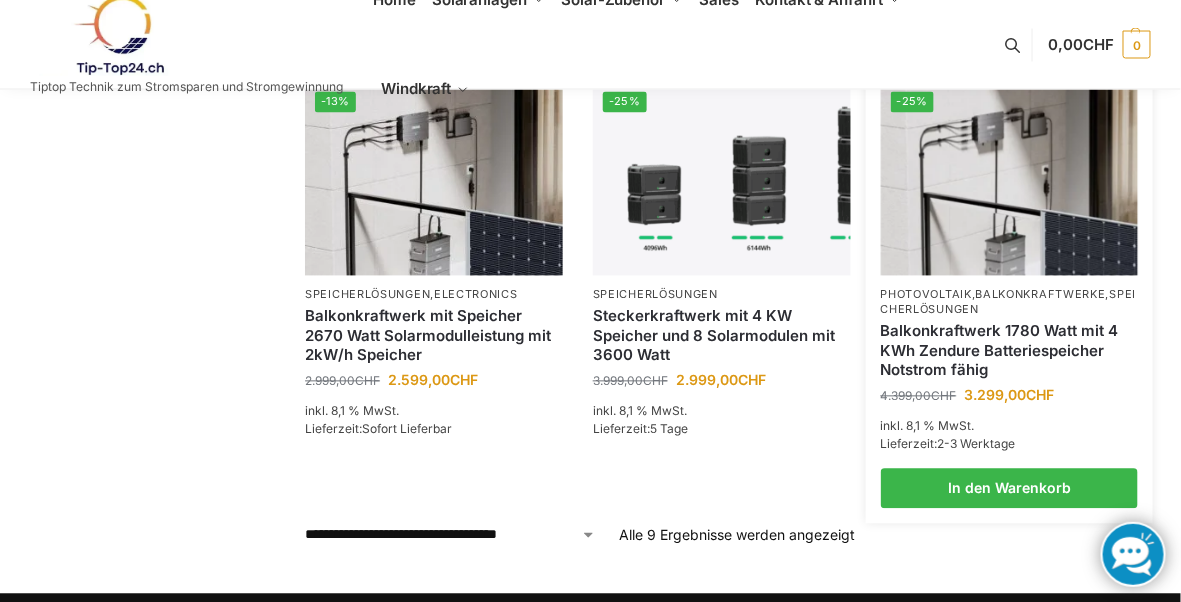 click on "Balkonkraftwerk 1780 Watt mit 4 KWh Zendure Batteriespeicher Notstrom fähig" at bounding box center [1010, 351] 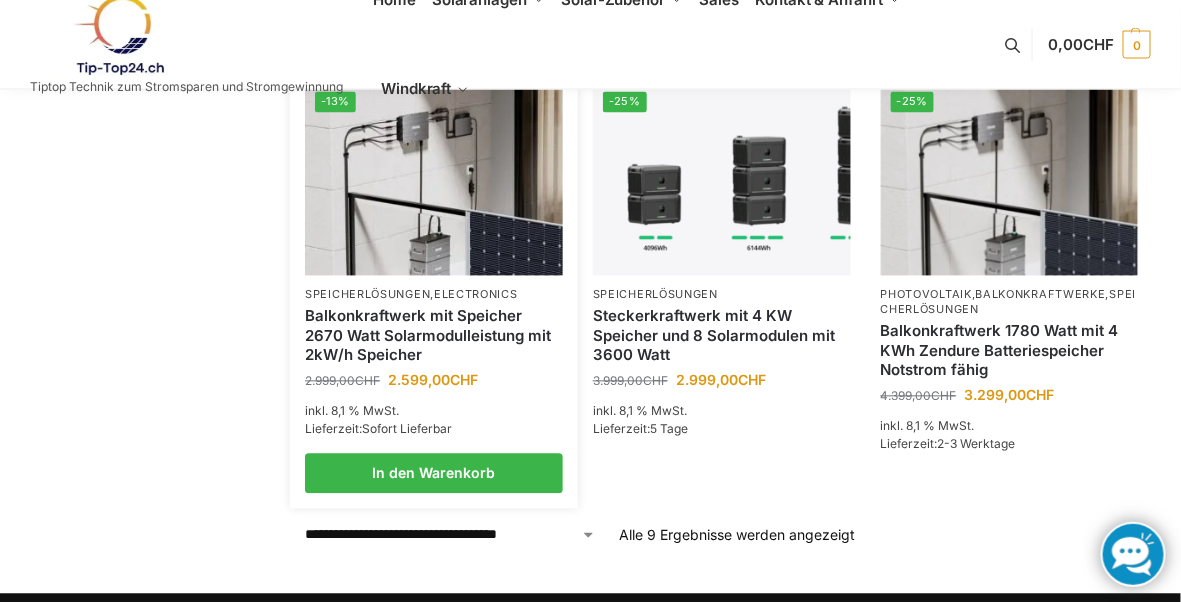 click at bounding box center (434, 178) 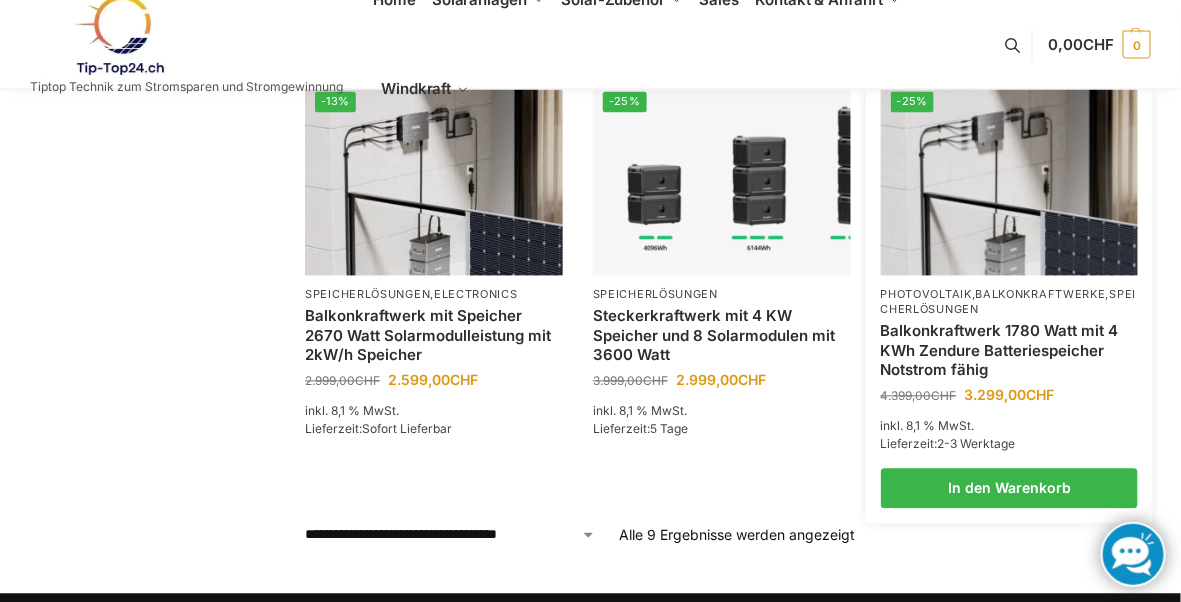click on "Balkonkraftwerk 1780 Watt mit 4 KWh Zendure Batteriespeicher Notstrom fähig" at bounding box center (1010, 351) 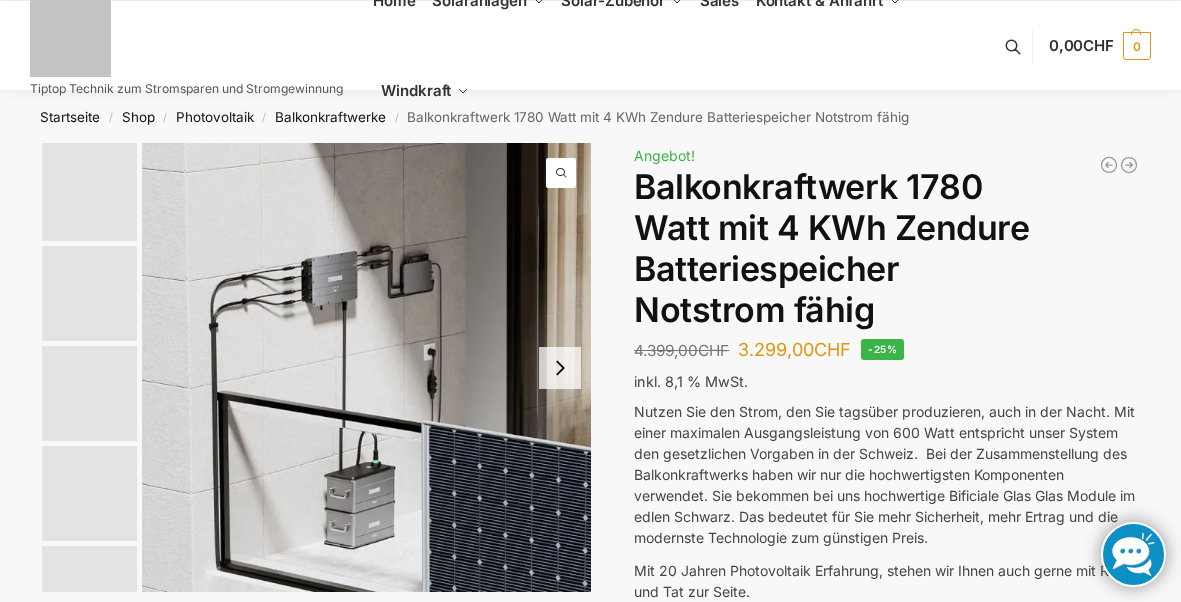 scroll, scrollTop: 0, scrollLeft: 0, axis: both 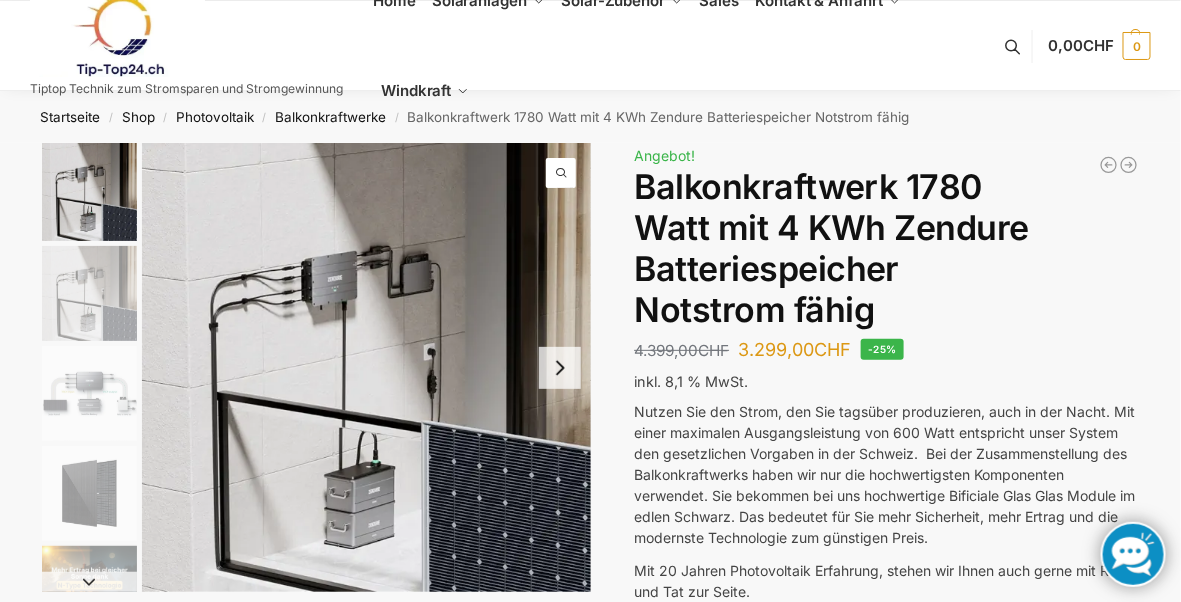 click on "Balkonkraftwerk 1780 Watt mit 4 KWh Zendure Batteriespeicher Notstrom fähig" at bounding box center (886, 248) 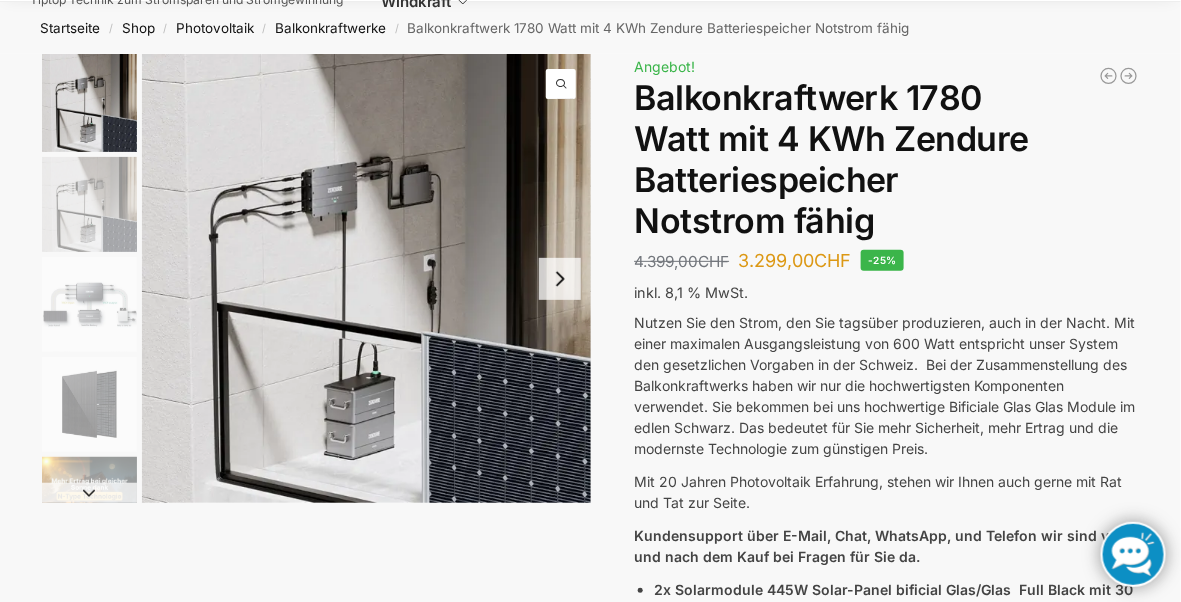 scroll, scrollTop: 97, scrollLeft: 0, axis: vertical 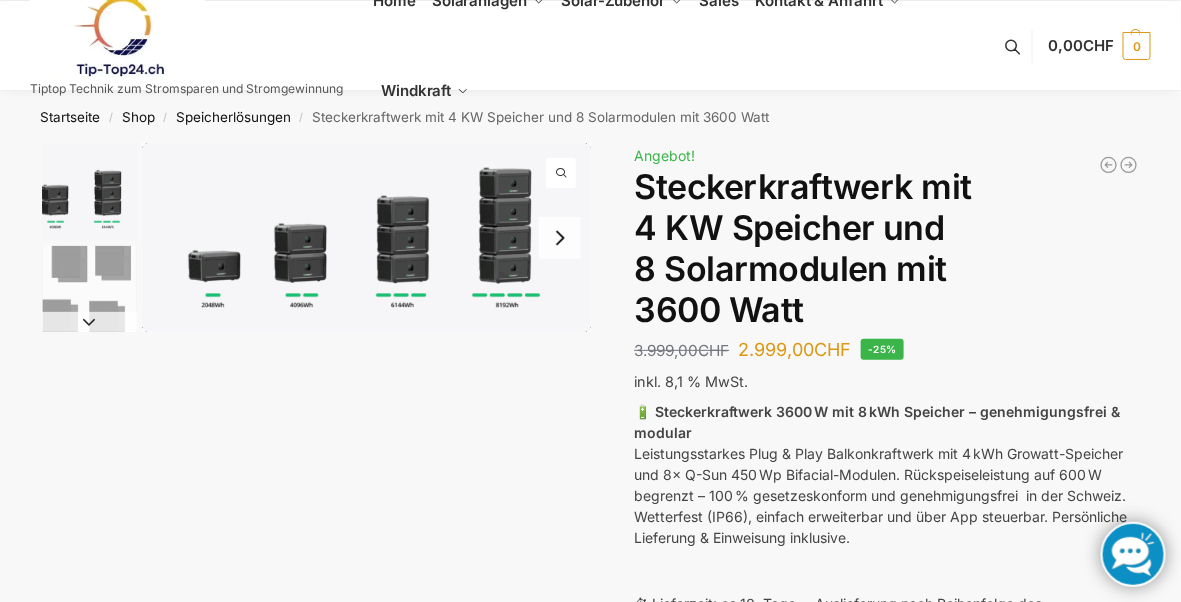 click at bounding box center [89, 192] 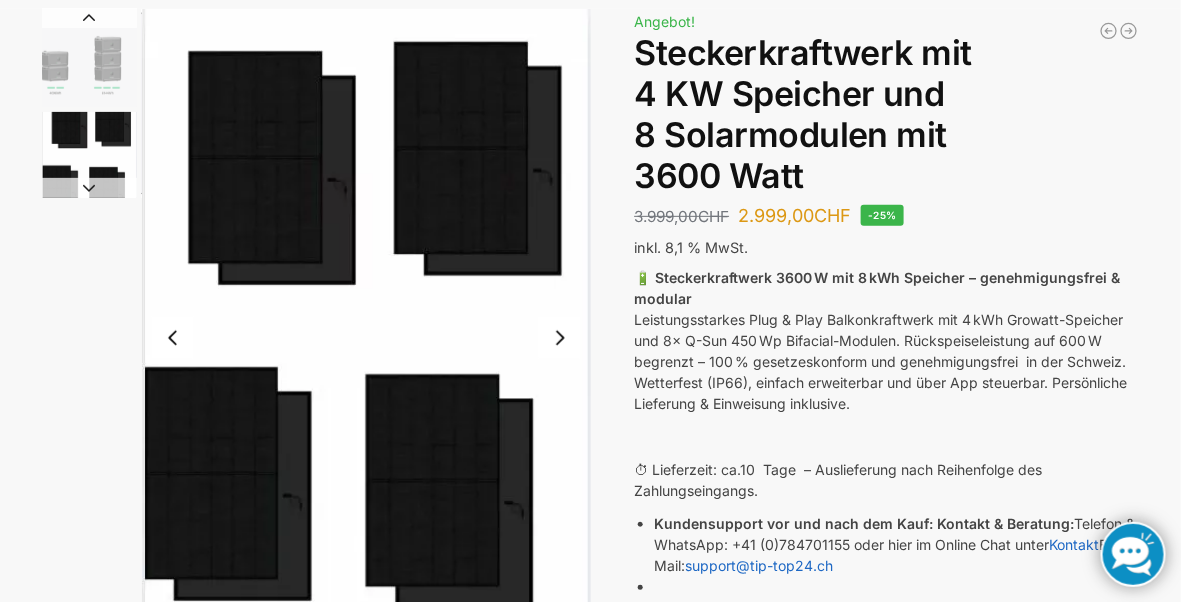 scroll, scrollTop: 134, scrollLeft: 0, axis: vertical 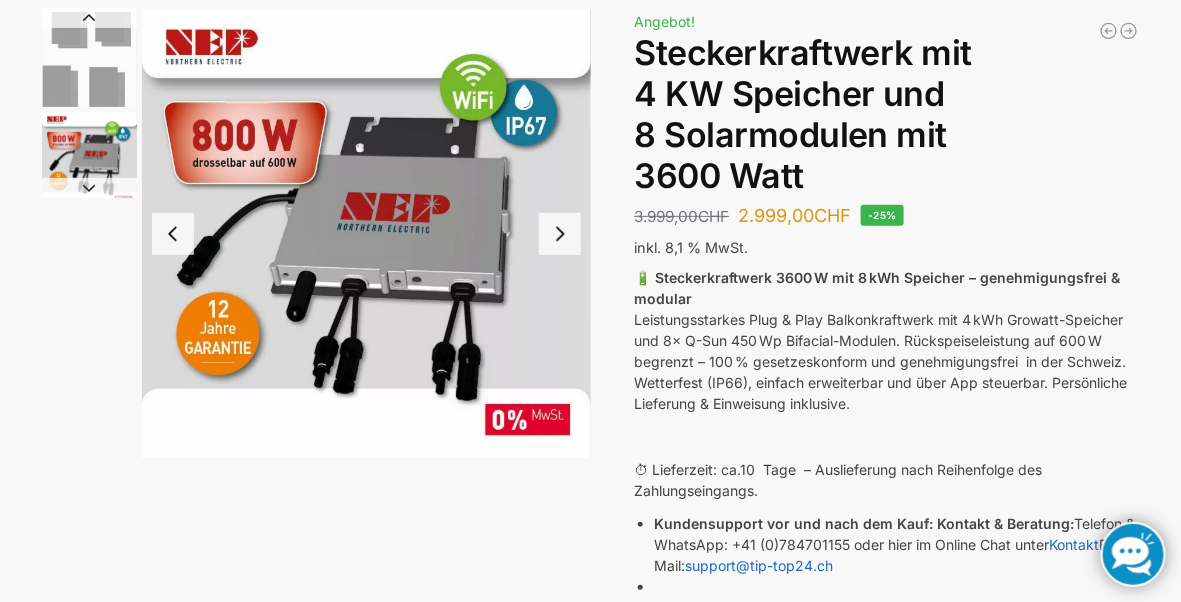 click at bounding box center [560, 234] 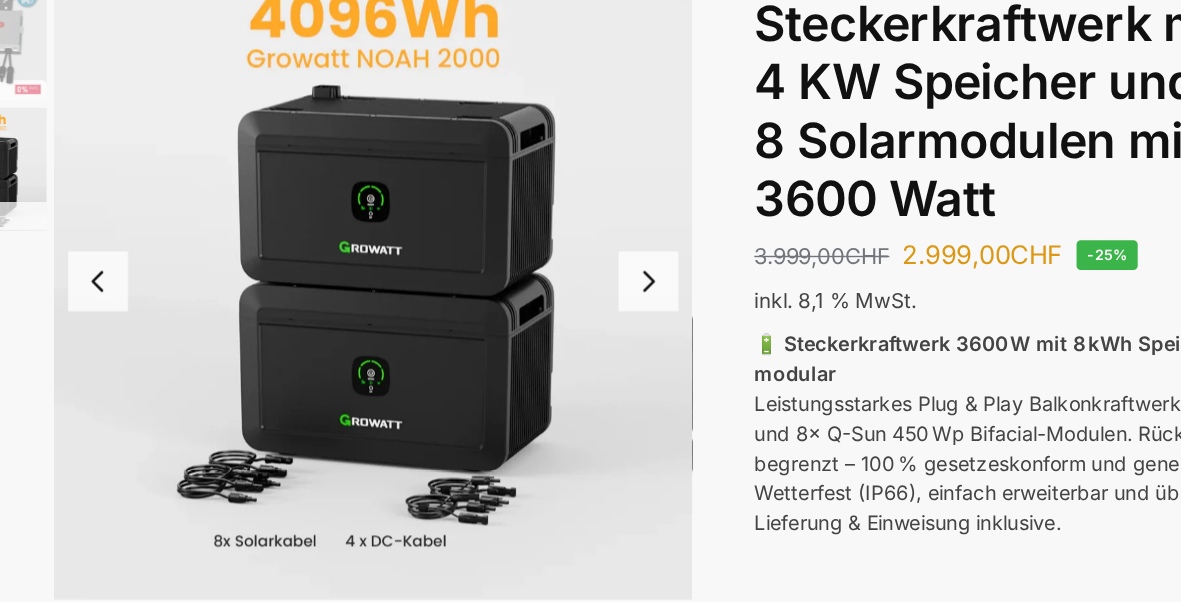 scroll, scrollTop: 147, scrollLeft: 0, axis: vertical 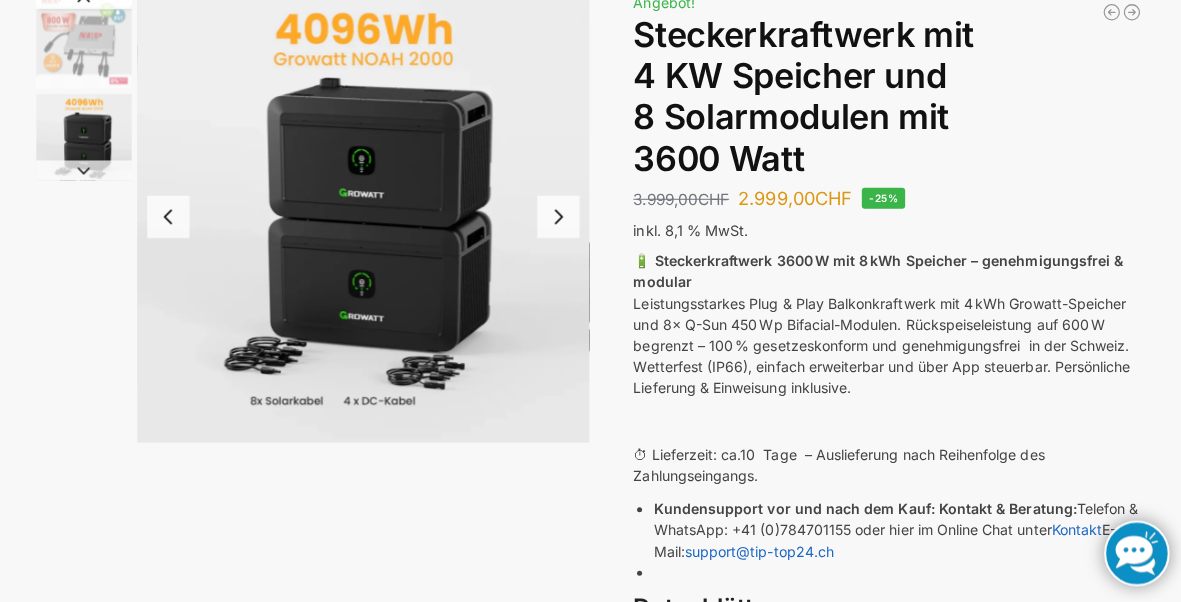 click at bounding box center [560, 221] 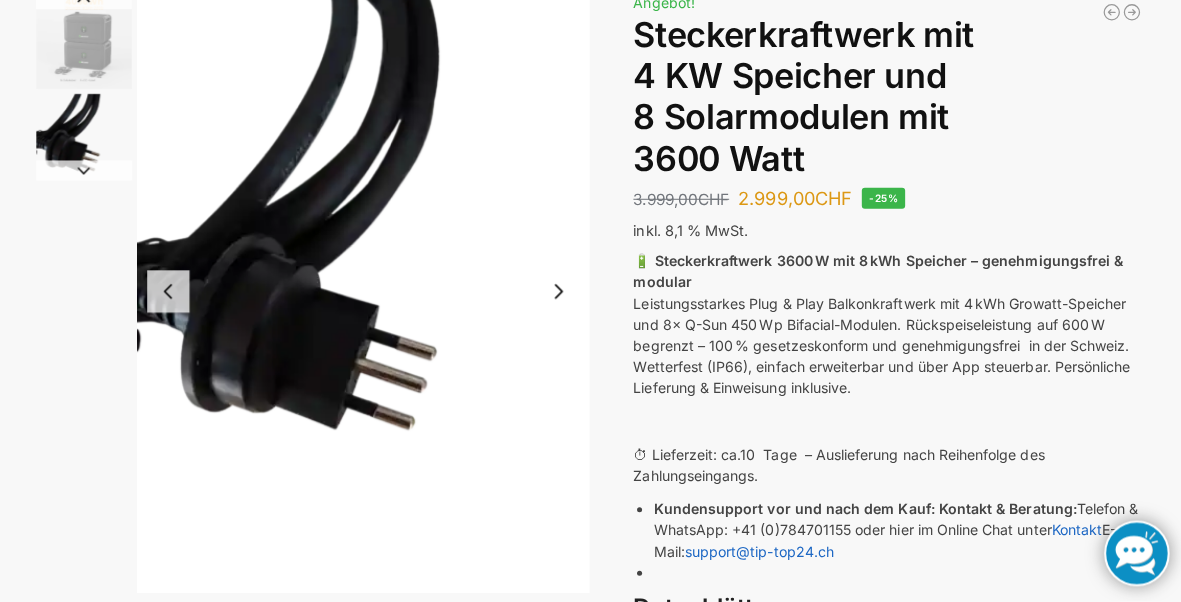 click at bounding box center [560, 295] 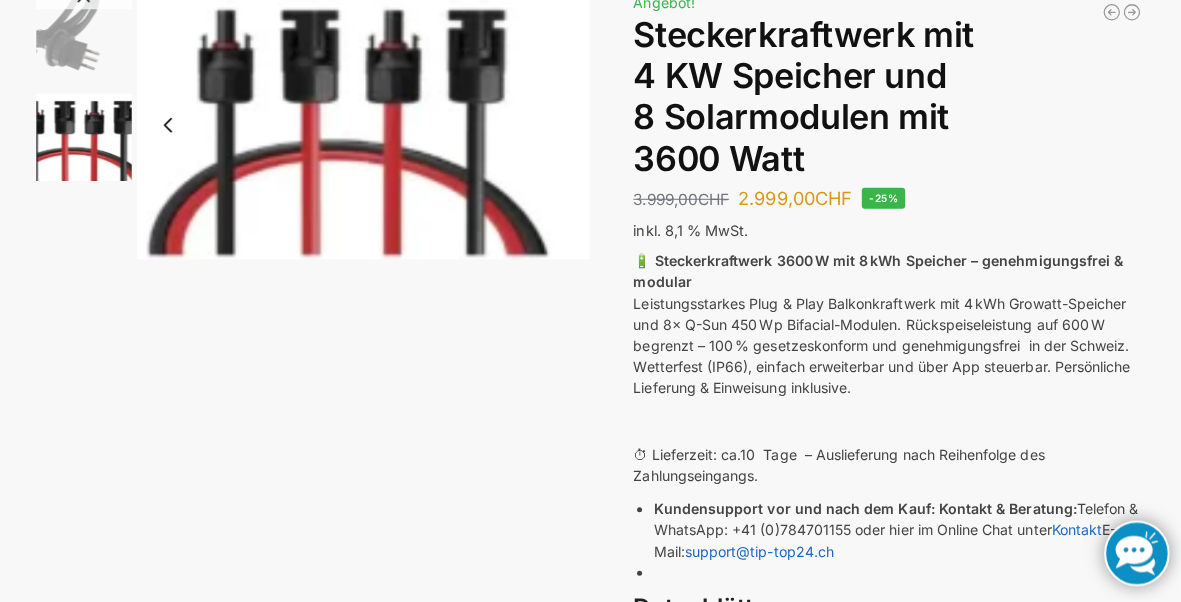 click on "Beschreibung
Zusätzliche Informationen
3.999,00  CHF   Ursprünglicher Preis war: 3.999,00 CHF 2.999,00  CHF Aktueller Preis ist: 2.999,00 CHF.
In den Warenkorb
Balkonkraftwerk 890 Watt Solarmodulleistung mit 1kW/h Zendure Speicher
1.999,00  CHF   Ursprünglicher Preis war: 1.999,00 CHF 1.399,00  CHF Aktueller Preis ist: 1.399,00 CHF.
Balkonkraftwerk 1780 Watt mit 4 KWh Zendure Batteriespeicher Notstrom fähig
4.399,00  CHF   Ursprünglicher Preis war: 4.399,00 CHF 3.299,00  CHF Aktueller Preis ist: 3.299,00 CHF.
Angebot! Steckerkraftwerk mit 4 KW Speicher und 8 Solarmodulen mit 3600 Watt 3.999,00  CHF   Ursprünglicher Preis war: 3.999,00 CHF 2.999,00  CHF Aktueller Preis ist: 2.999,00 CHF.
-25%
inkl. 8,1 % MwSt. 🔋 Steckerkraftwerk 3600 W mit 8 kWh Speicher – genehmigungsfrei & modular" at bounding box center [590, 493] 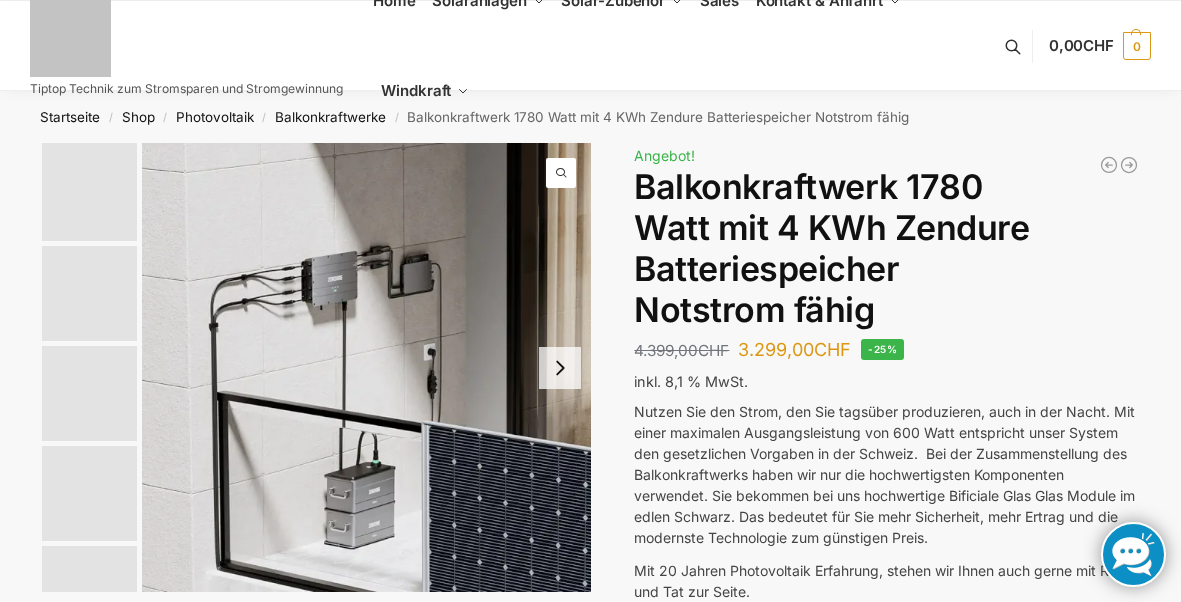 scroll, scrollTop: 0, scrollLeft: 0, axis: both 